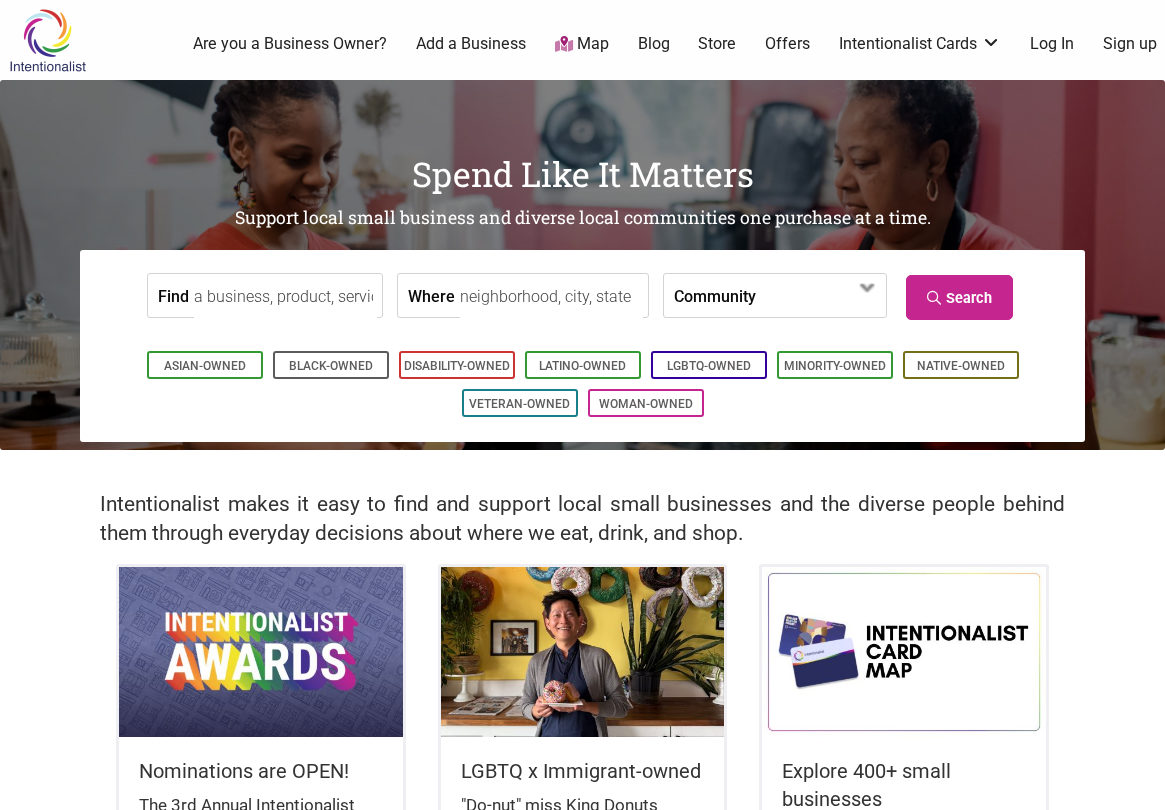 scroll, scrollTop: 0, scrollLeft: 0, axis: both 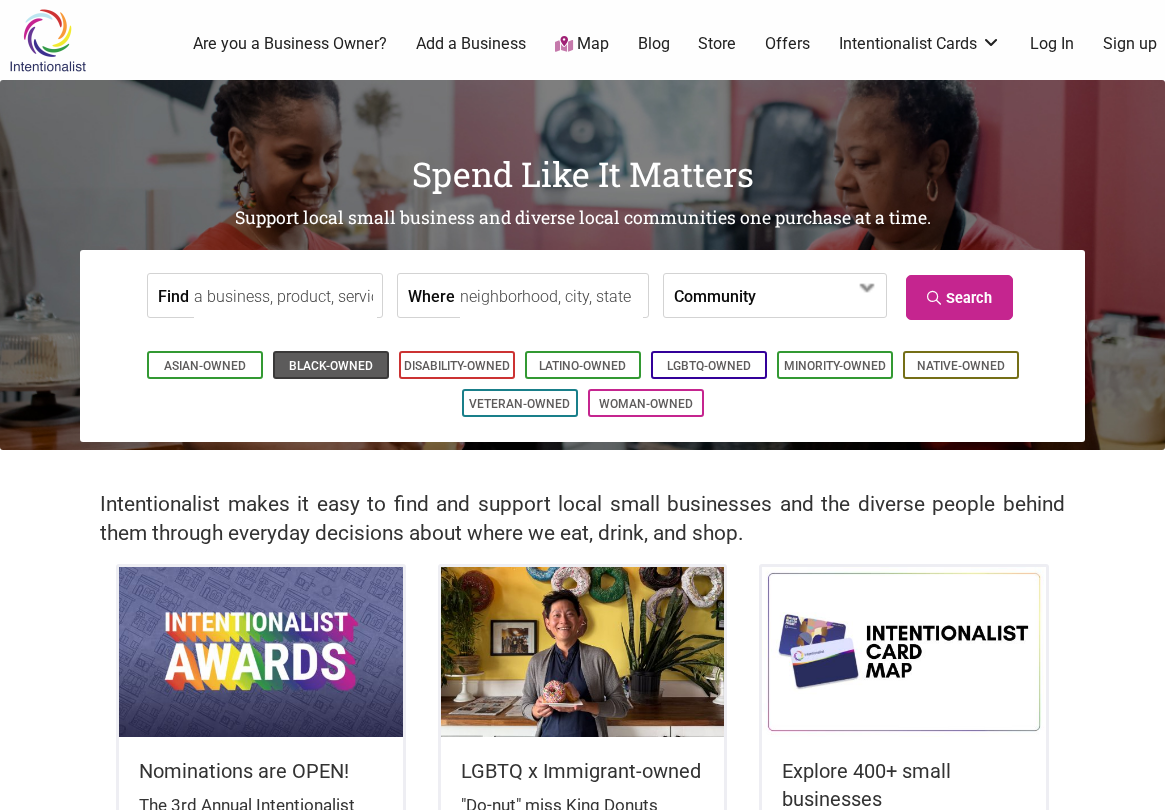 click on "Black-Owned" at bounding box center [331, 366] 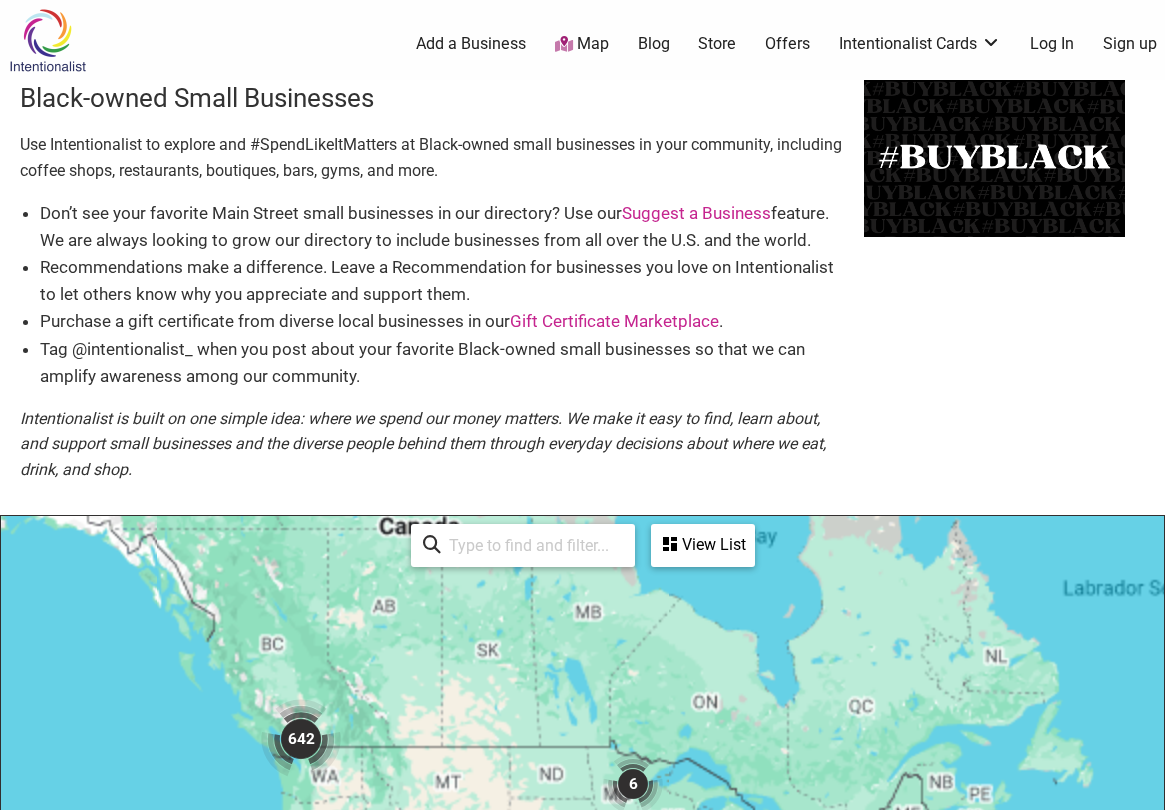 scroll, scrollTop: 500, scrollLeft: 0, axis: vertical 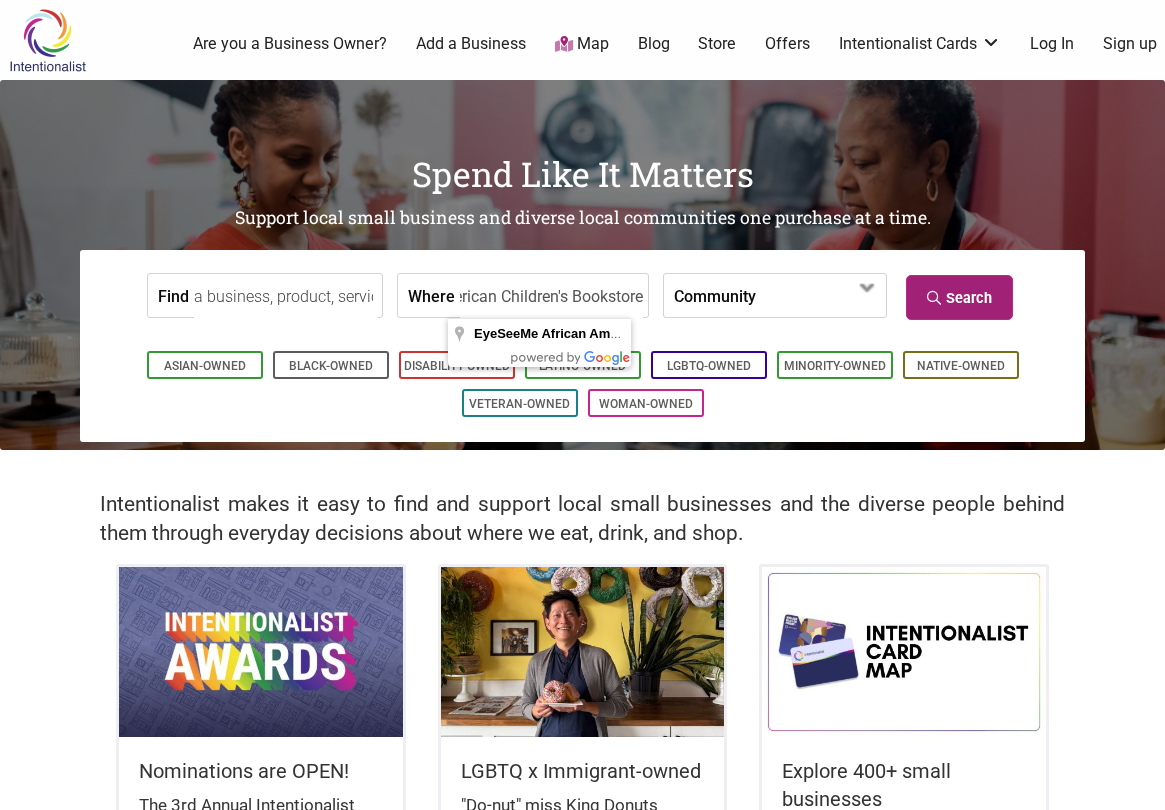 type on "EyeSeeMe African American Children's Bookstore" 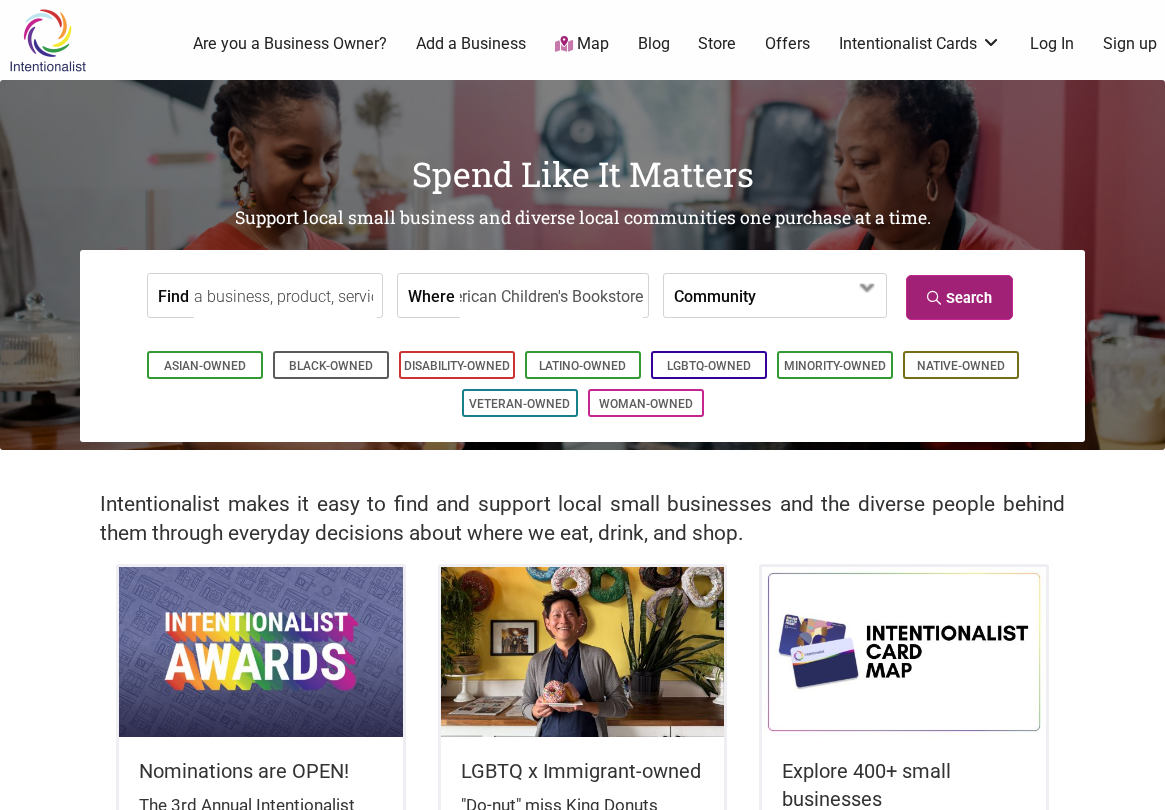 scroll, scrollTop: 0, scrollLeft: 0, axis: both 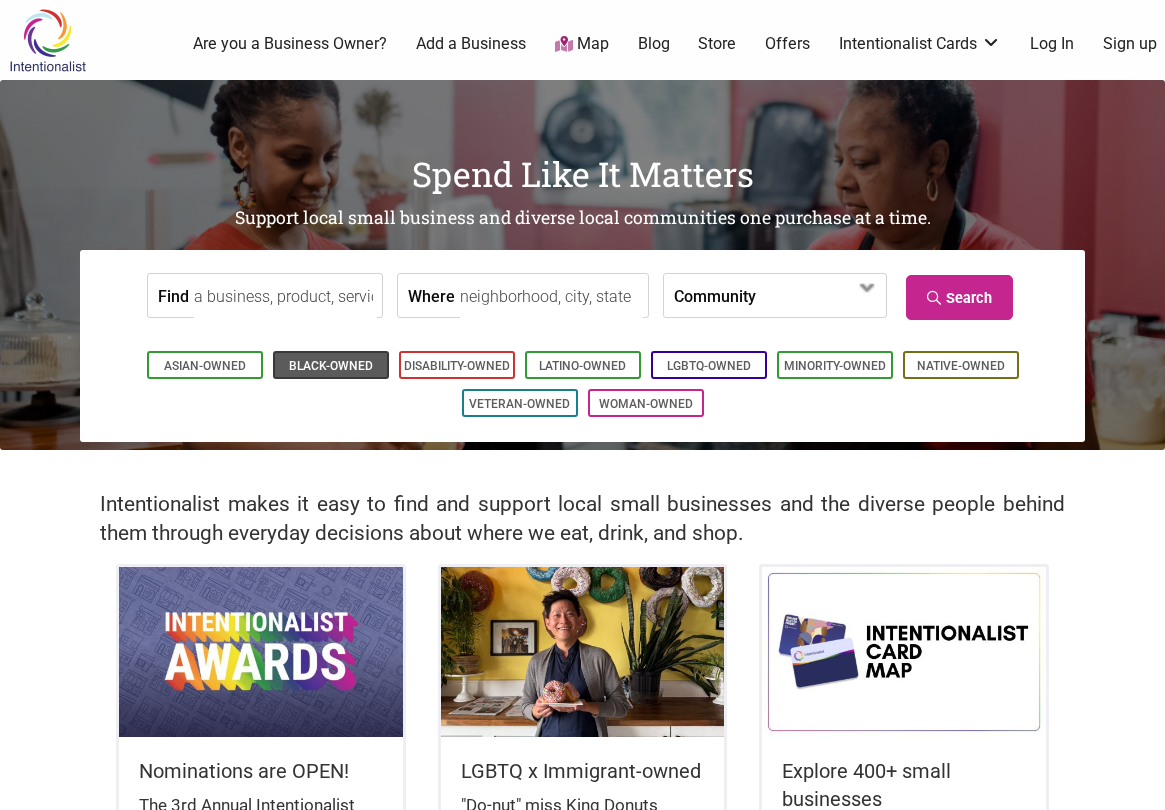 click on "Black-Owned" at bounding box center (331, 366) 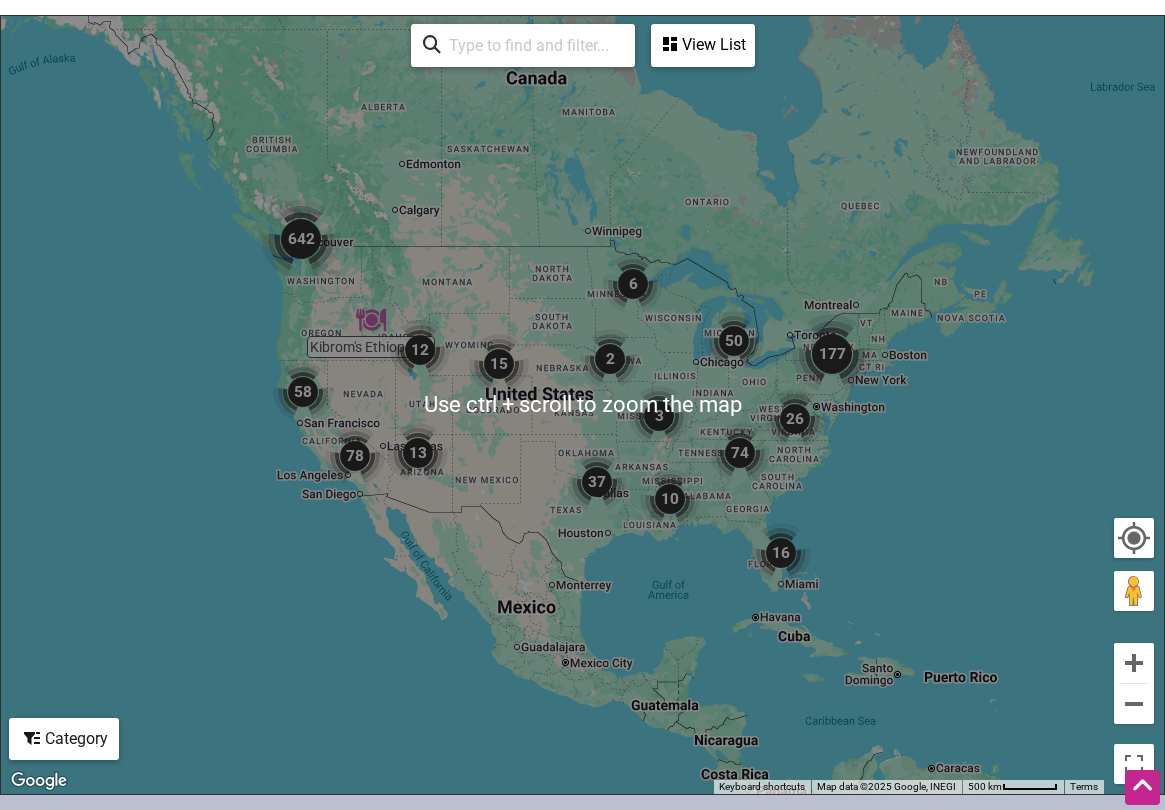 scroll, scrollTop: 961, scrollLeft: 0, axis: vertical 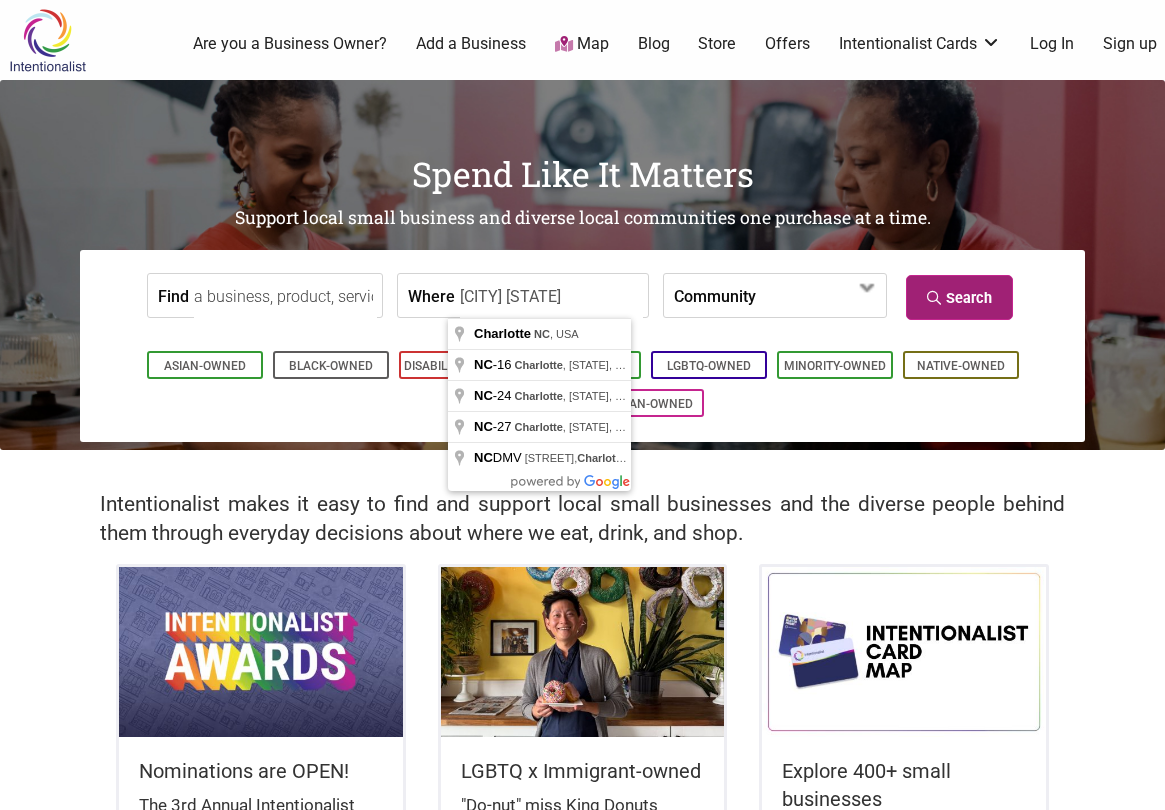 type on "Charlotte NC" 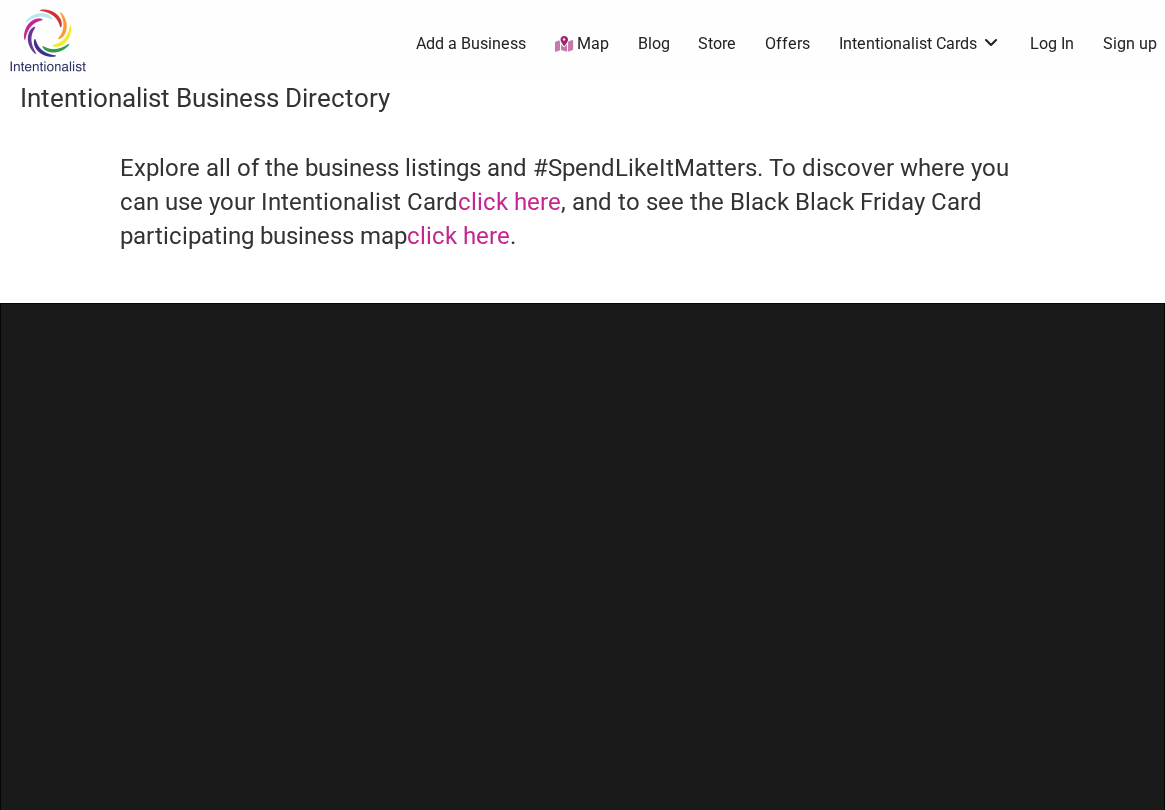 scroll, scrollTop: 0, scrollLeft: 0, axis: both 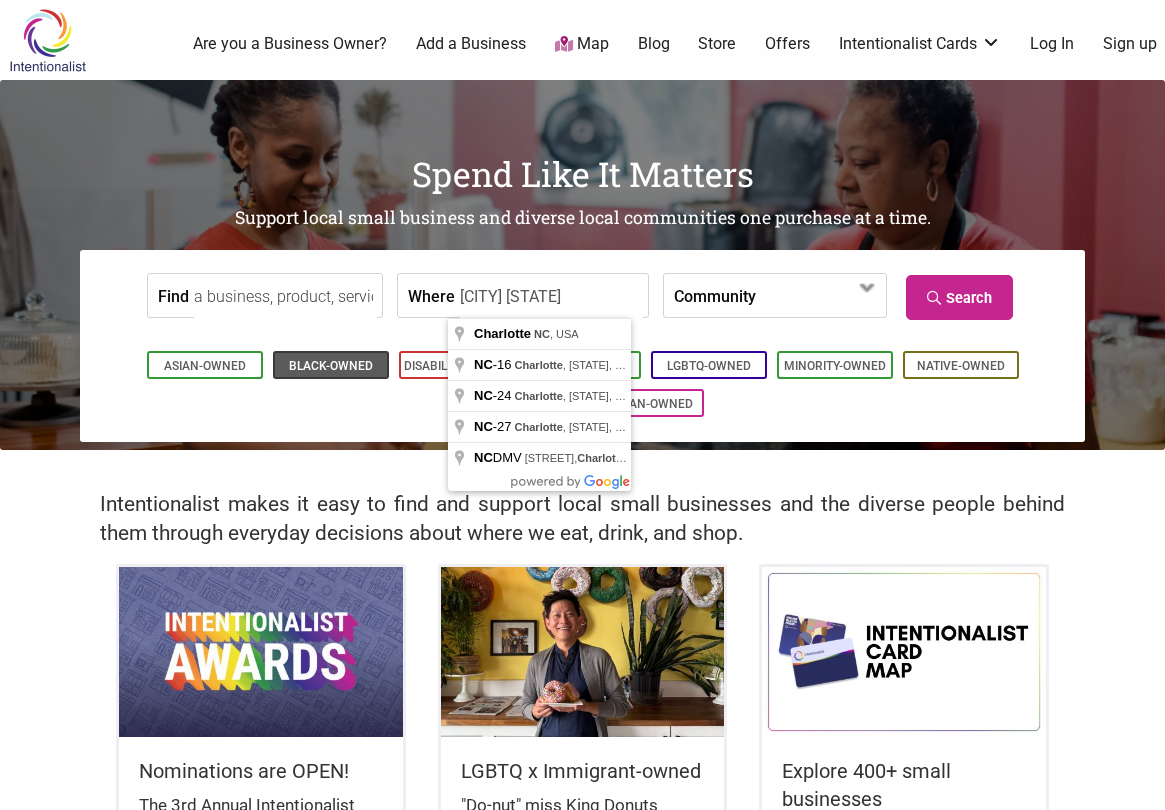 type on "[CITY] [STATE]" 